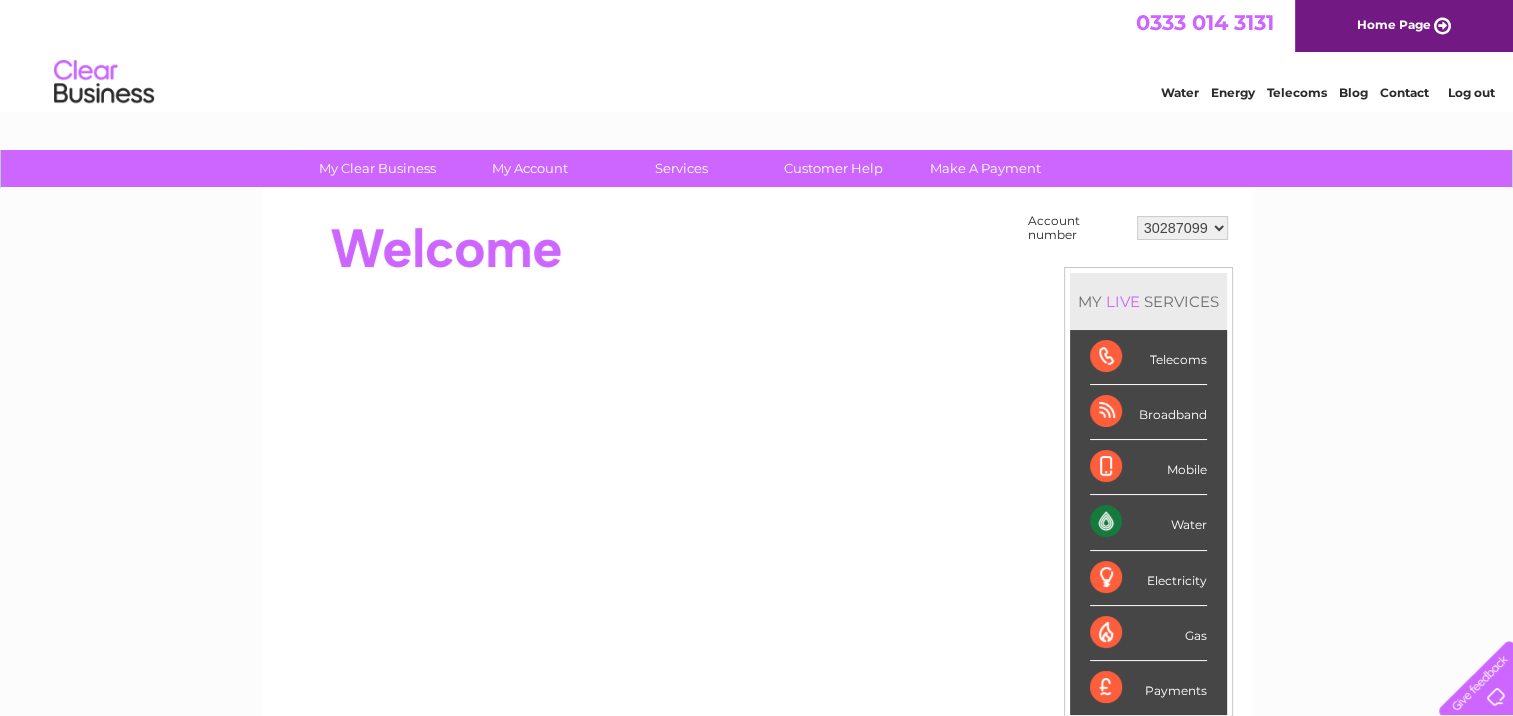 scroll, scrollTop: 0, scrollLeft: 0, axis: both 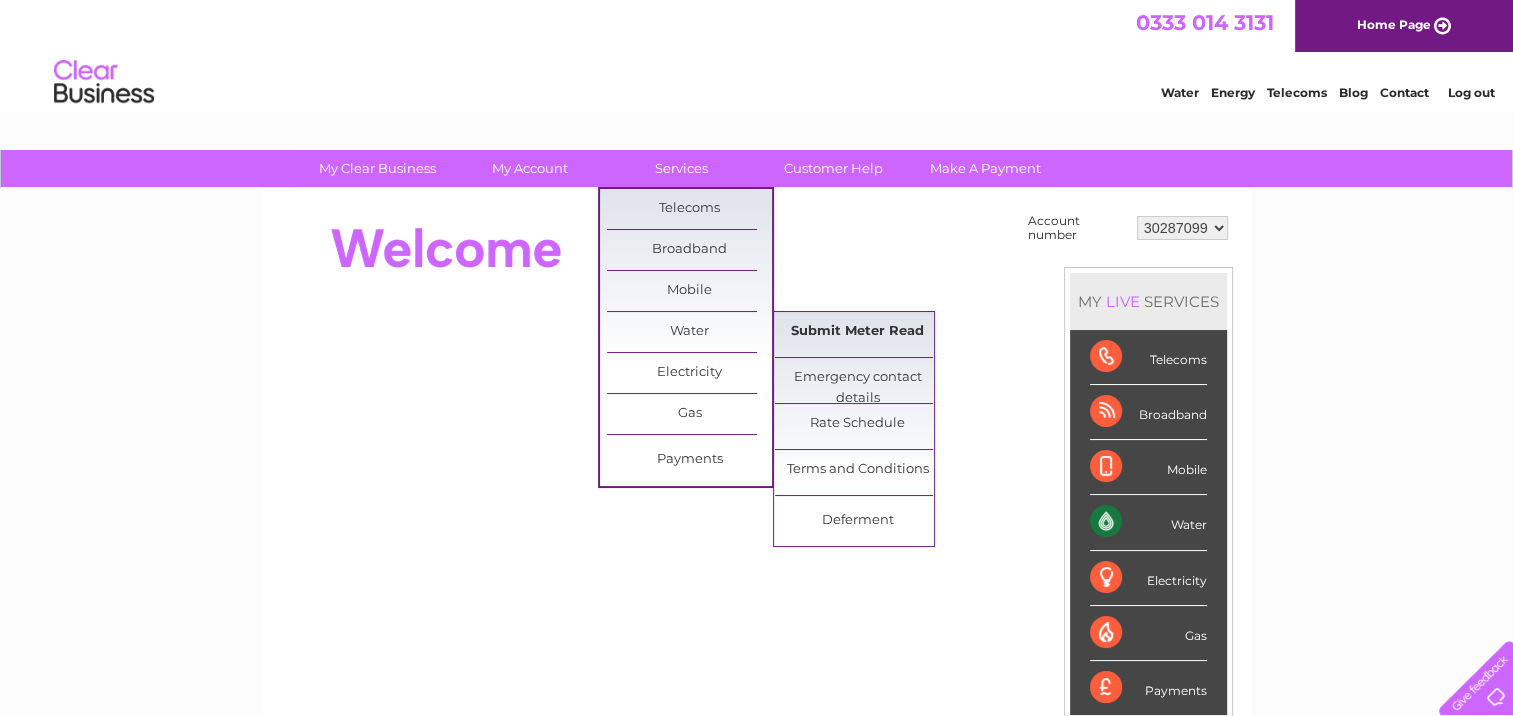 click on "Submit Meter Read" at bounding box center (857, 332) 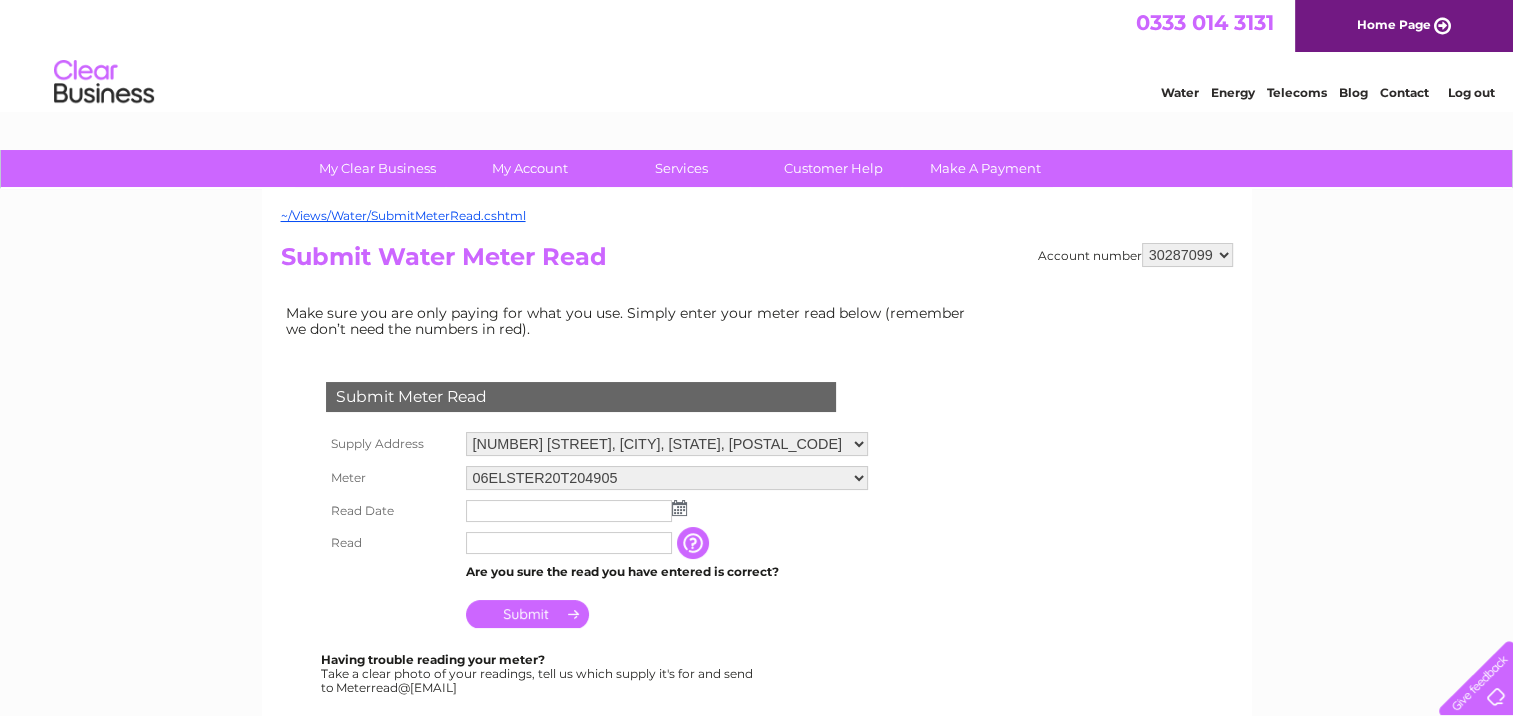 scroll, scrollTop: 100, scrollLeft: 0, axis: vertical 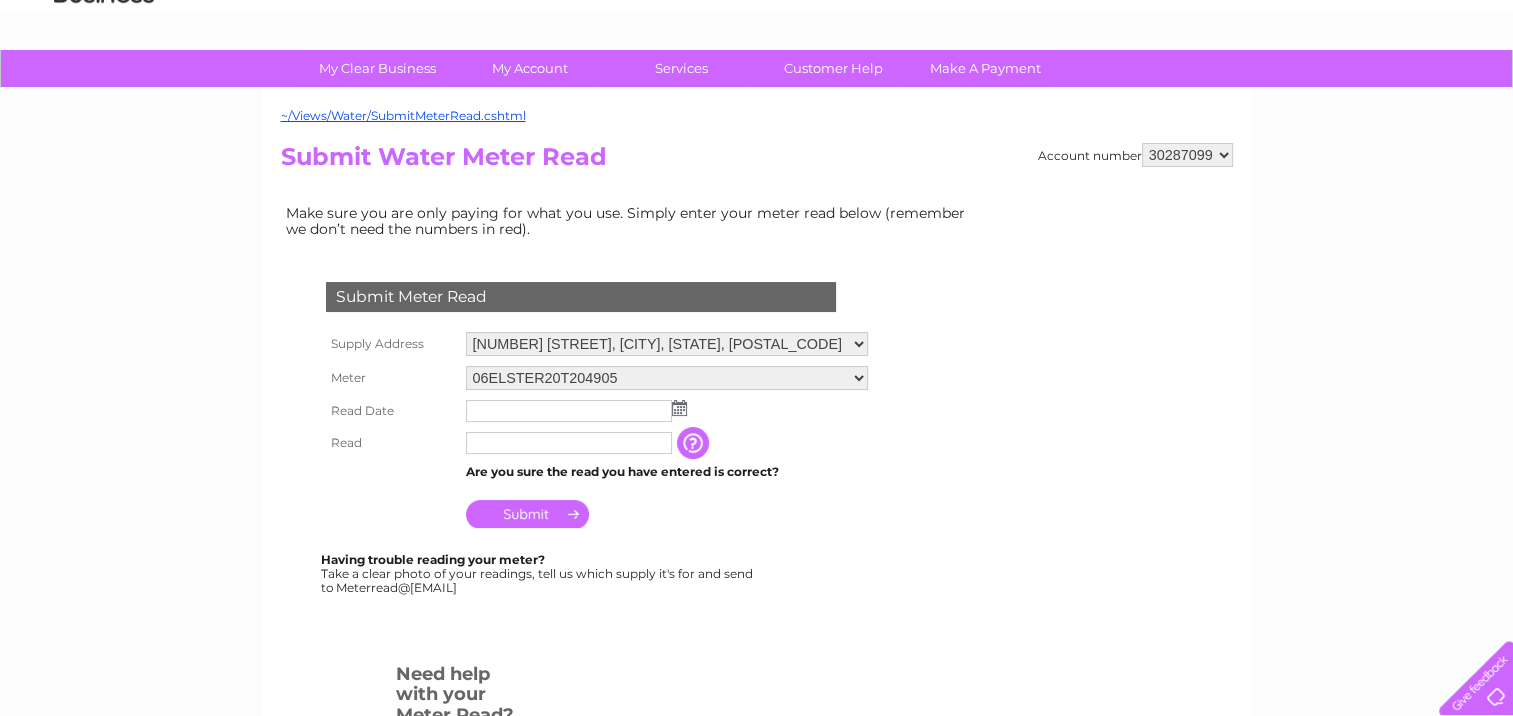 click on "[NUMBER]
[NUMBER]
[NUMBER]" at bounding box center [1187, 155] 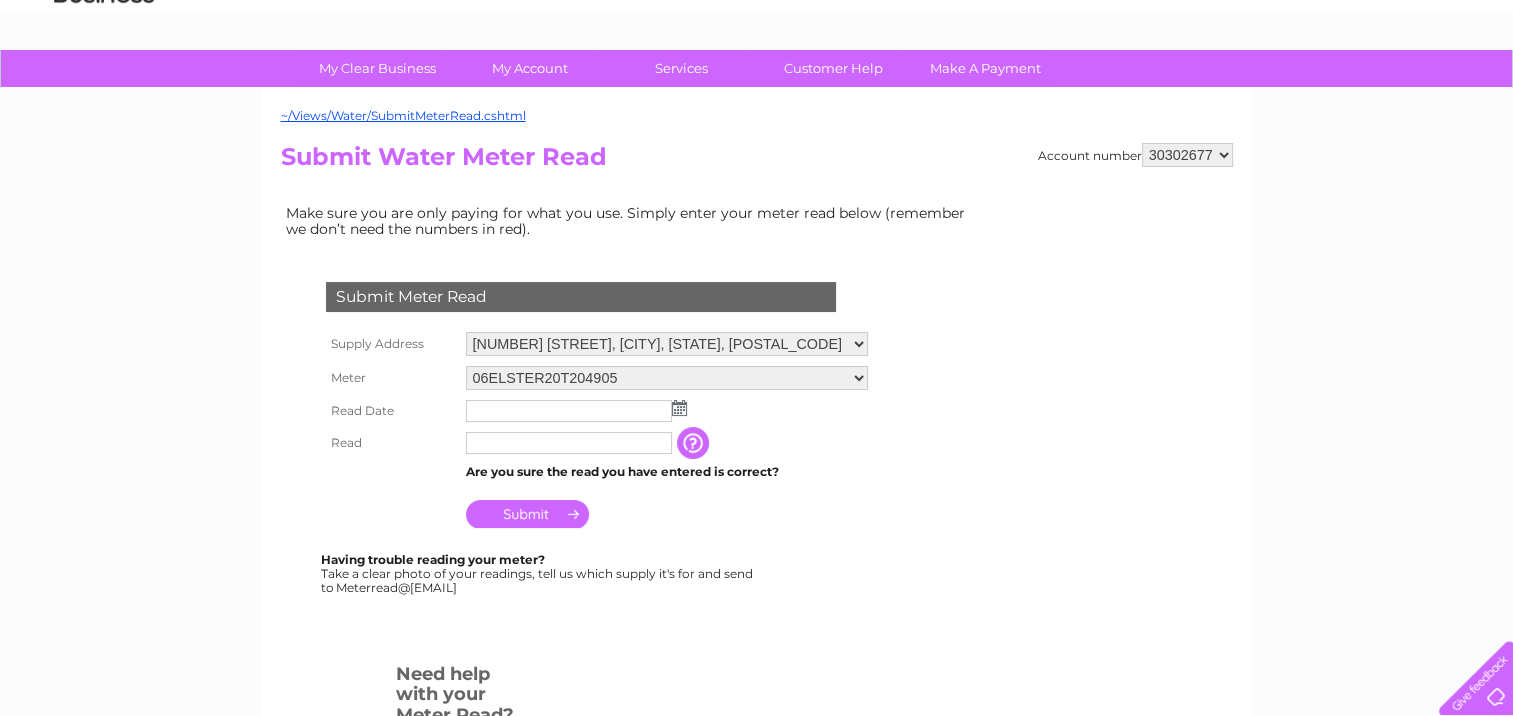 click on "[NUMBER]
[NUMBER]
[NUMBER]" at bounding box center [1187, 155] 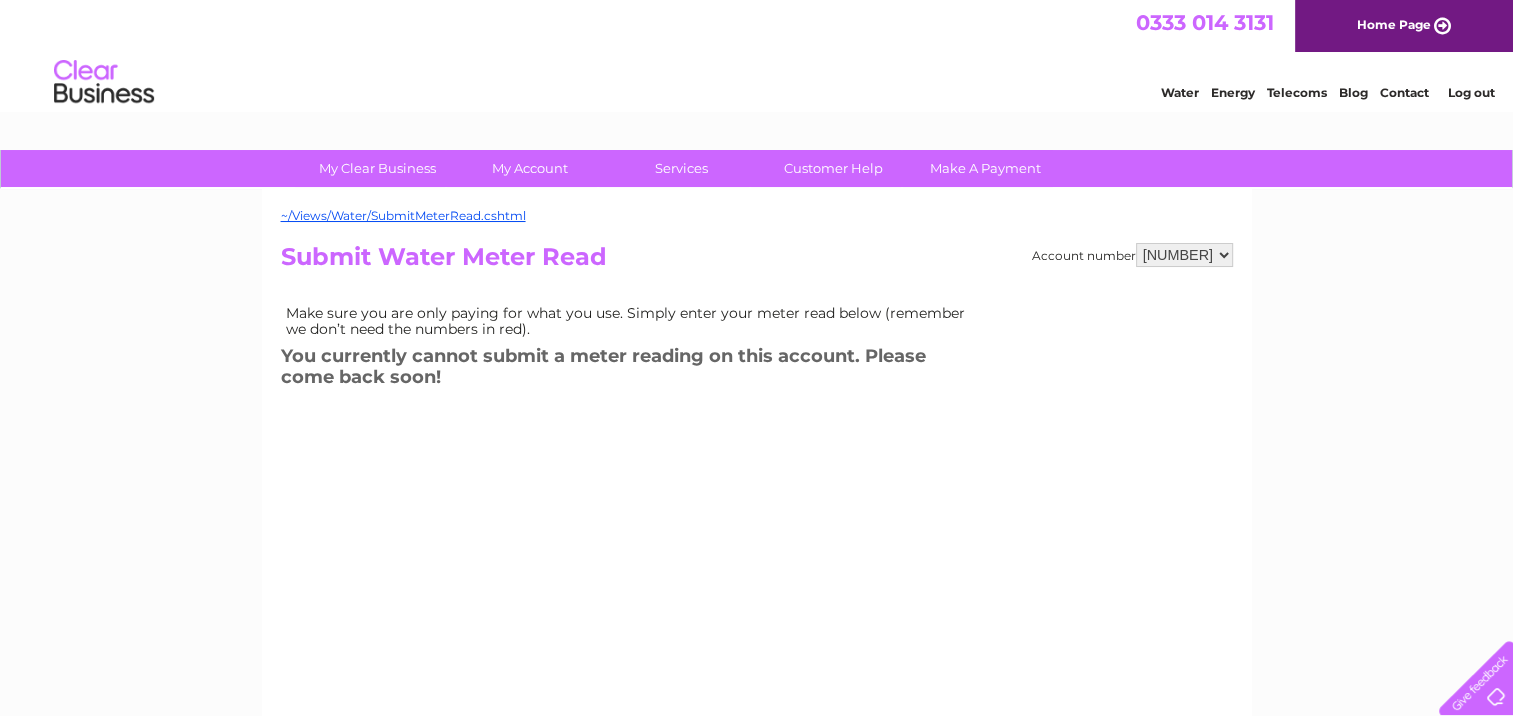 scroll, scrollTop: 0, scrollLeft: 0, axis: both 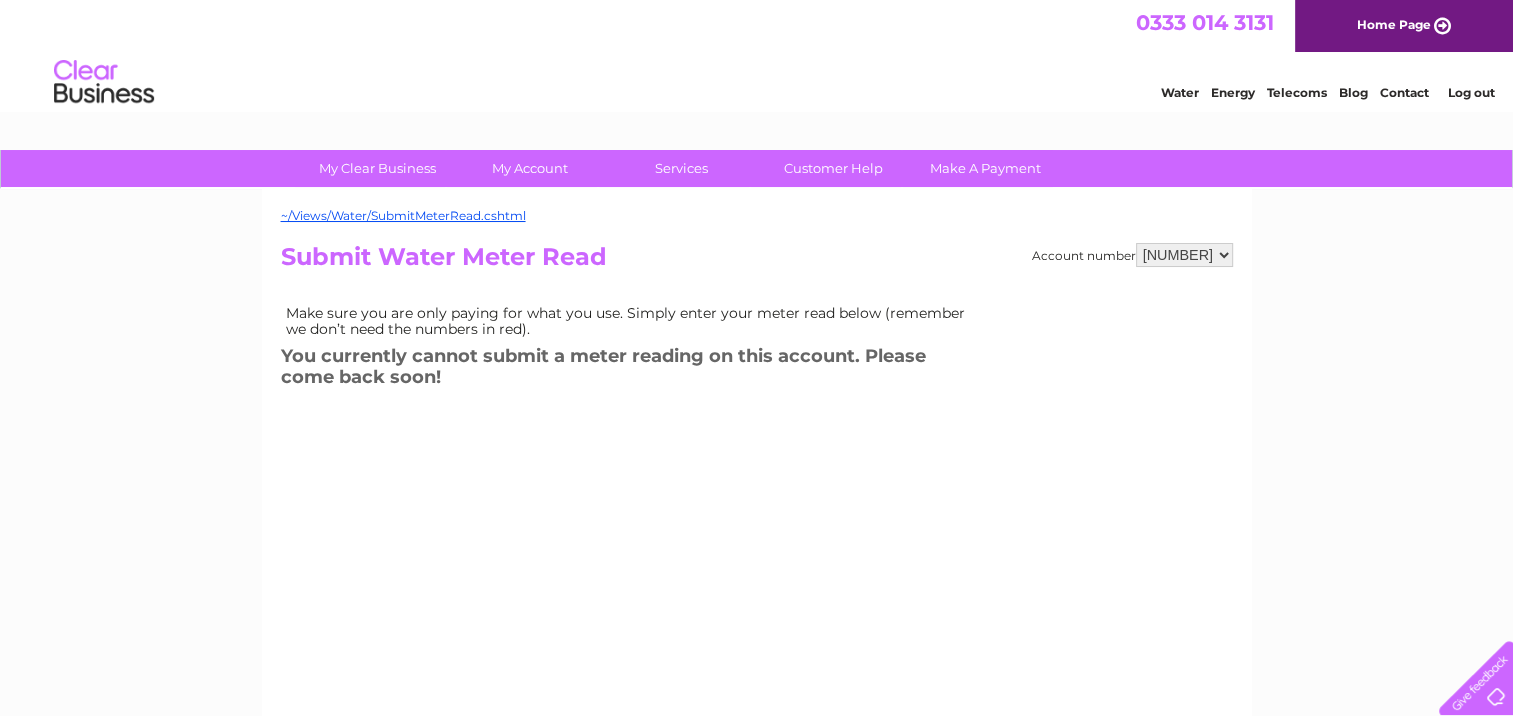 click on "30287099
30302677
30302678" at bounding box center [1184, 255] 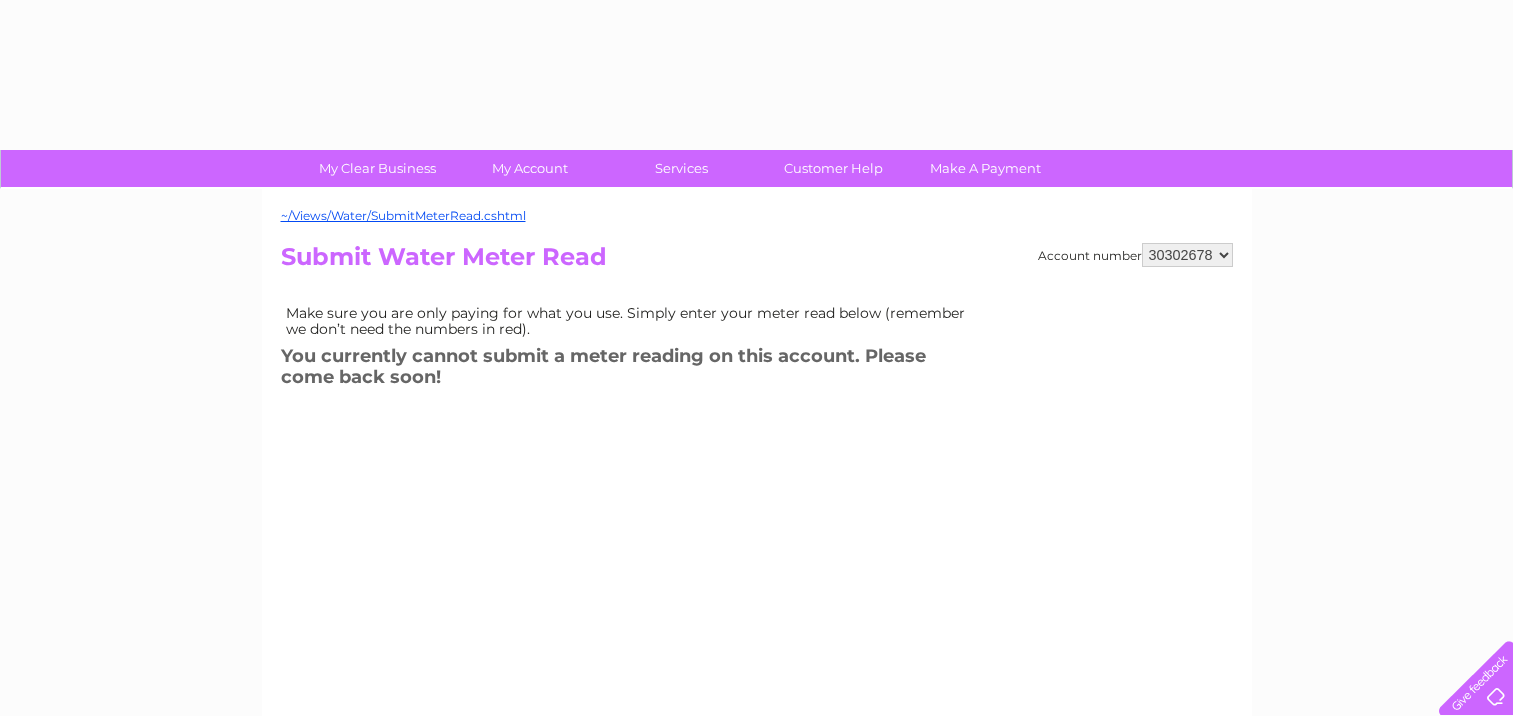 scroll, scrollTop: 0, scrollLeft: 0, axis: both 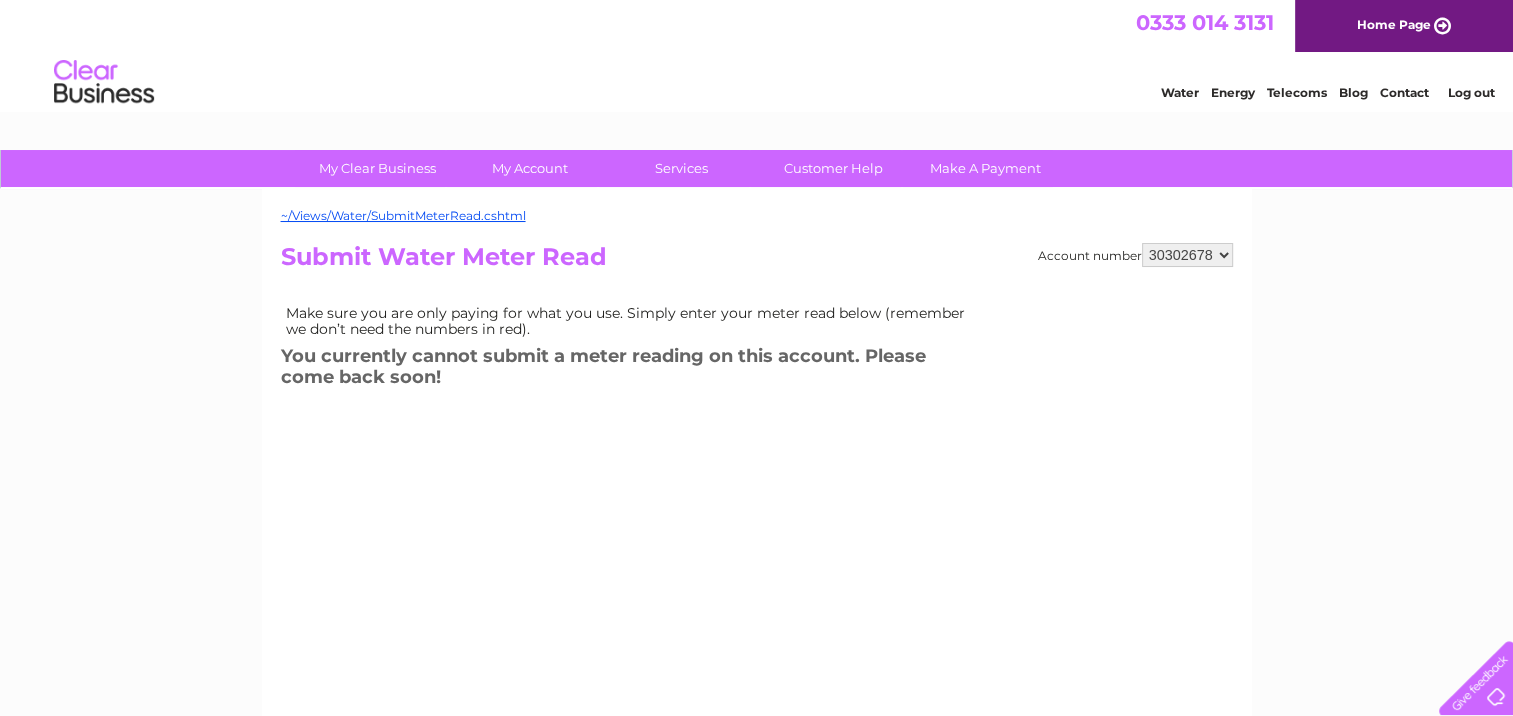 drag, startPoint x: 0, startPoint y: 0, endPoint x: 1186, endPoint y: 258, distance: 1213.738 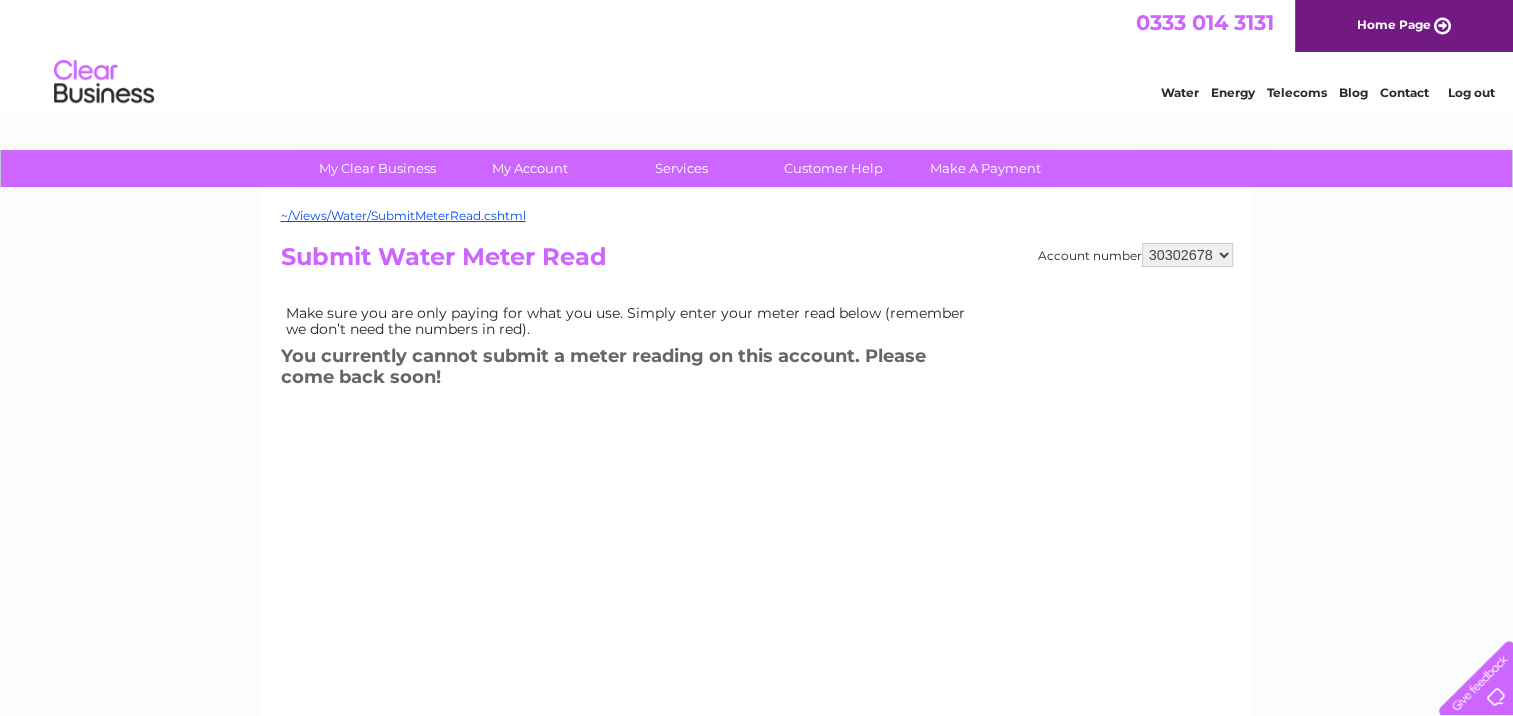 scroll, scrollTop: 0, scrollLeft: 0, axis: both 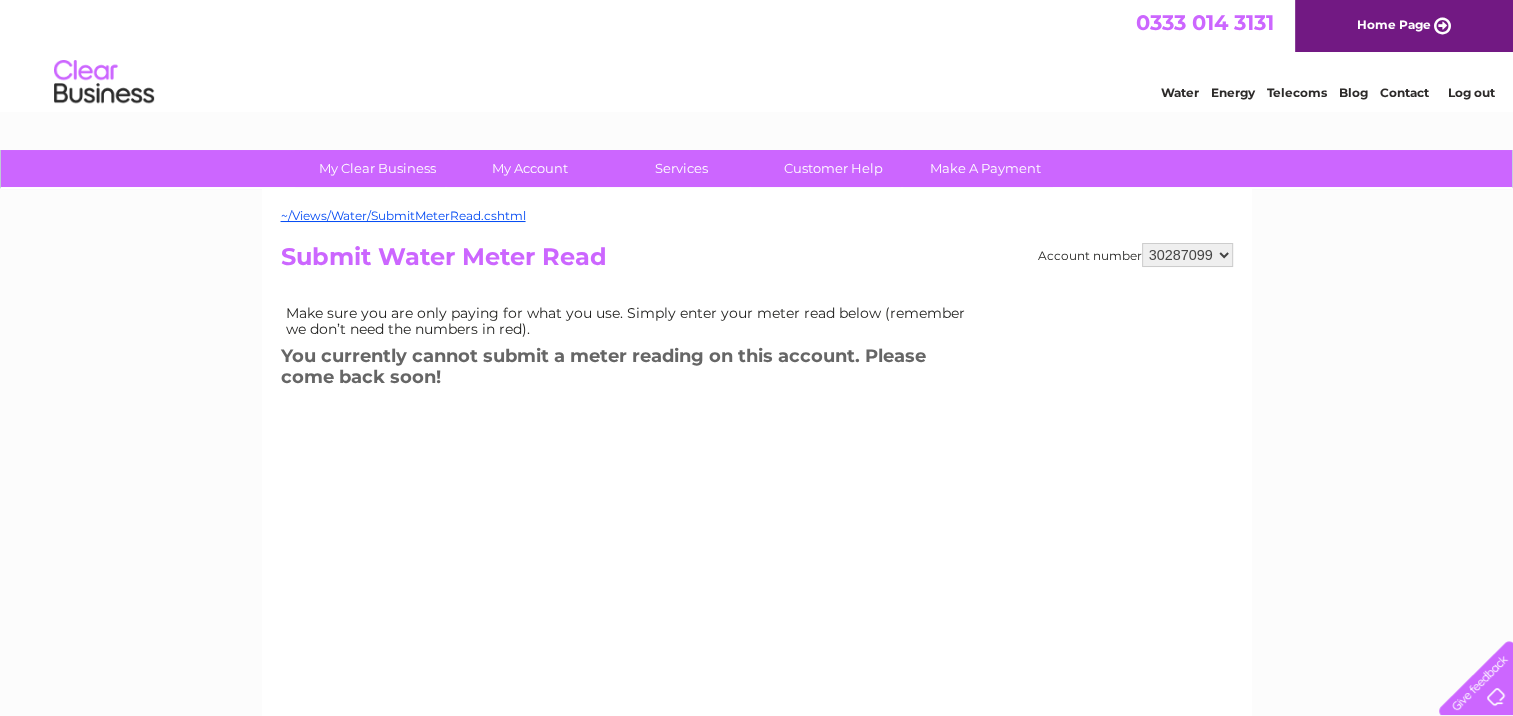 click on "[NUMBER]
[NUMBER]
[NUMBER]" at bounding box center (1187, 255) 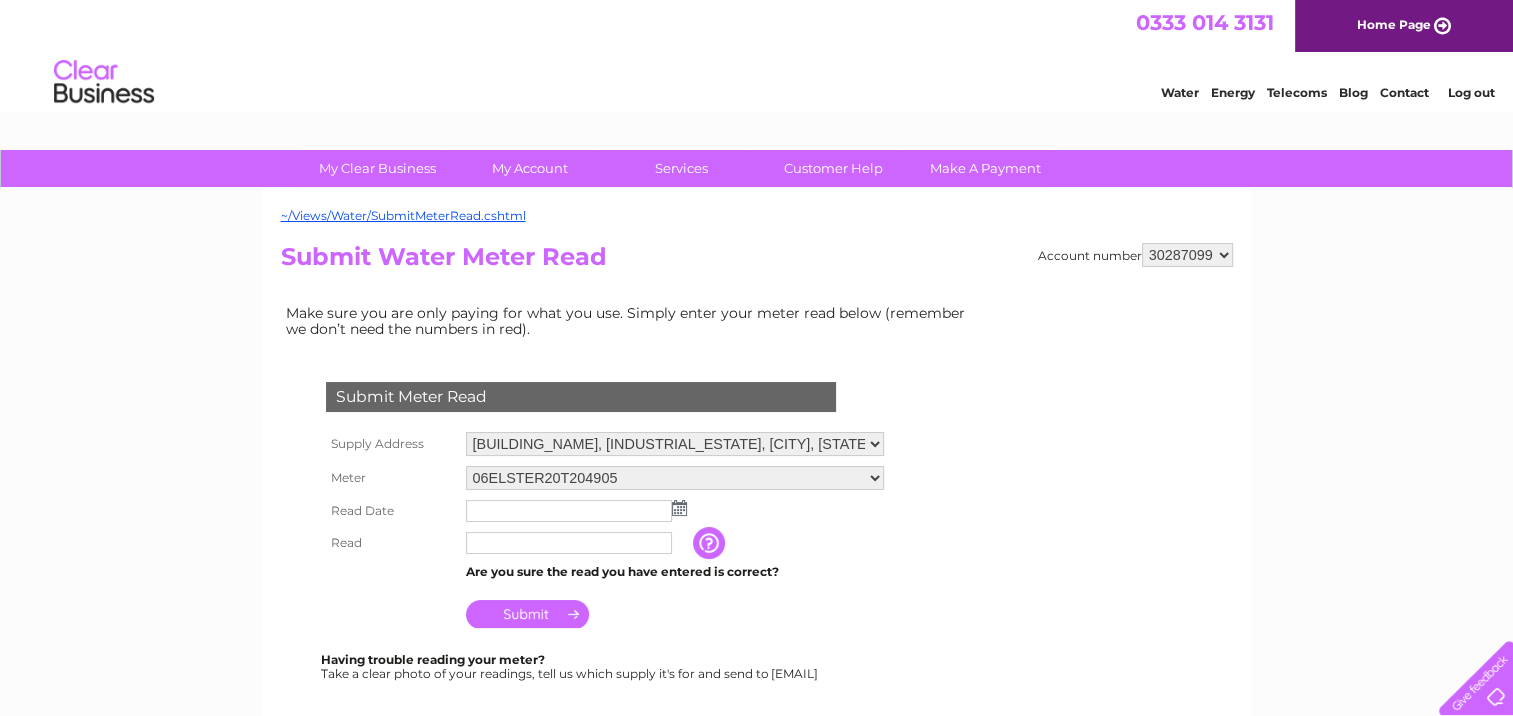 scroll, scrollTop: 0, scrollLeft: 0, axis: both 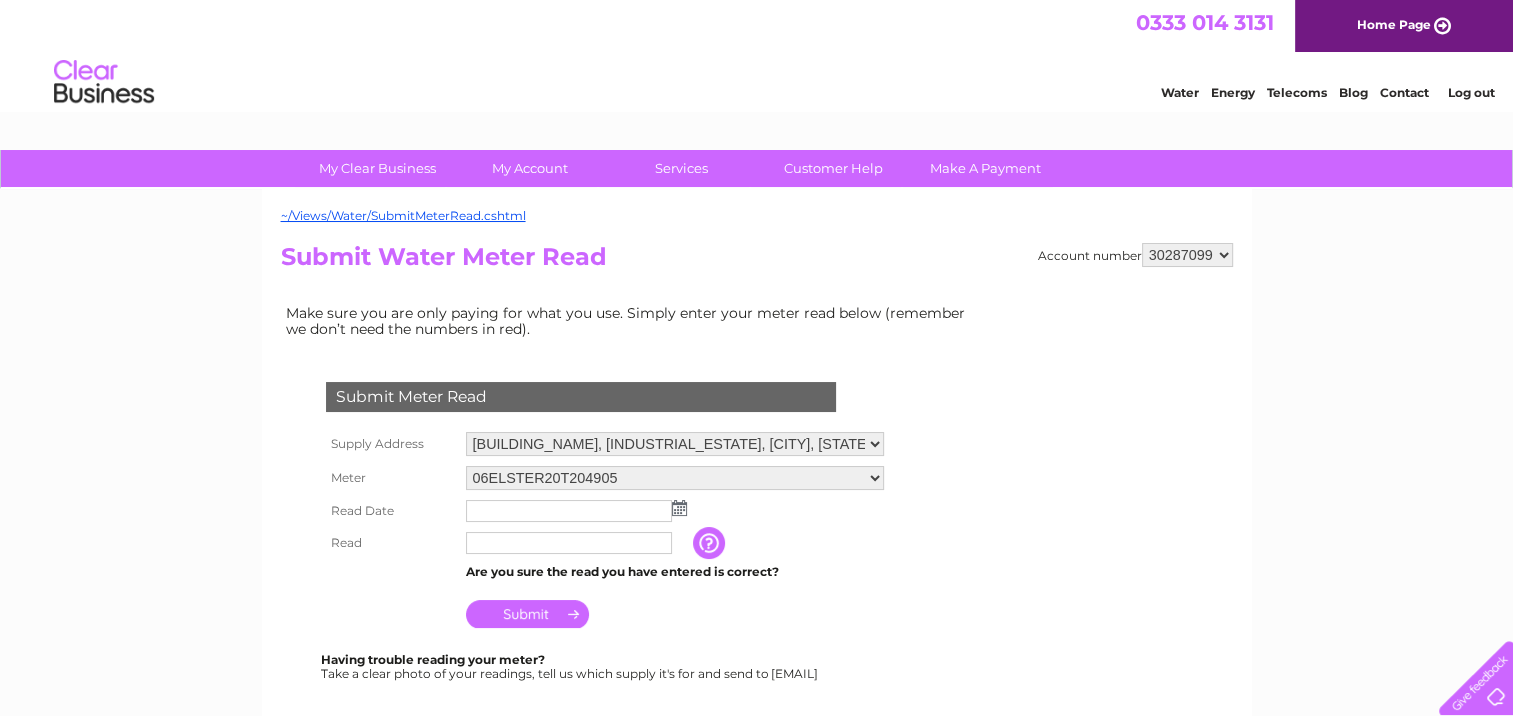 click at bounding box center [675, 511] 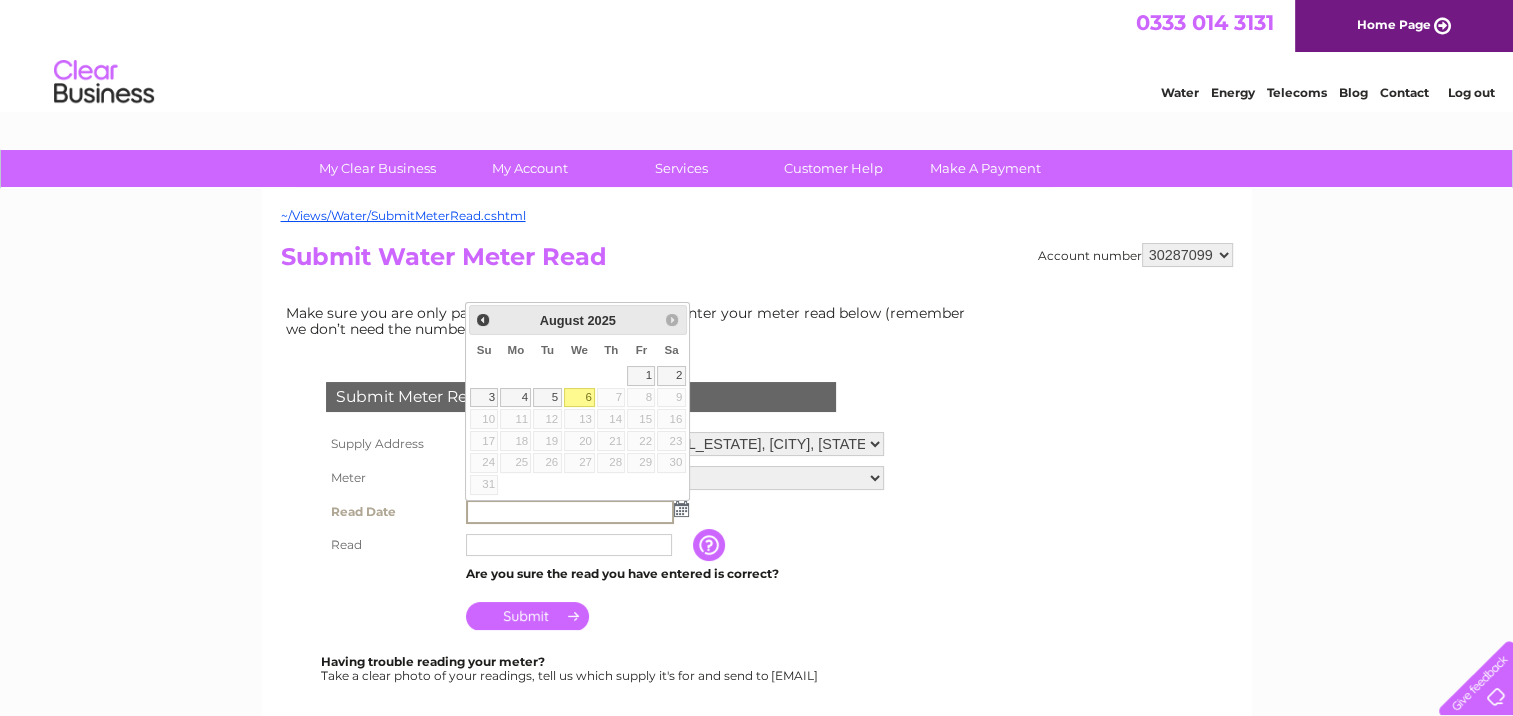 click on "6" at bounding box center [580, 398] 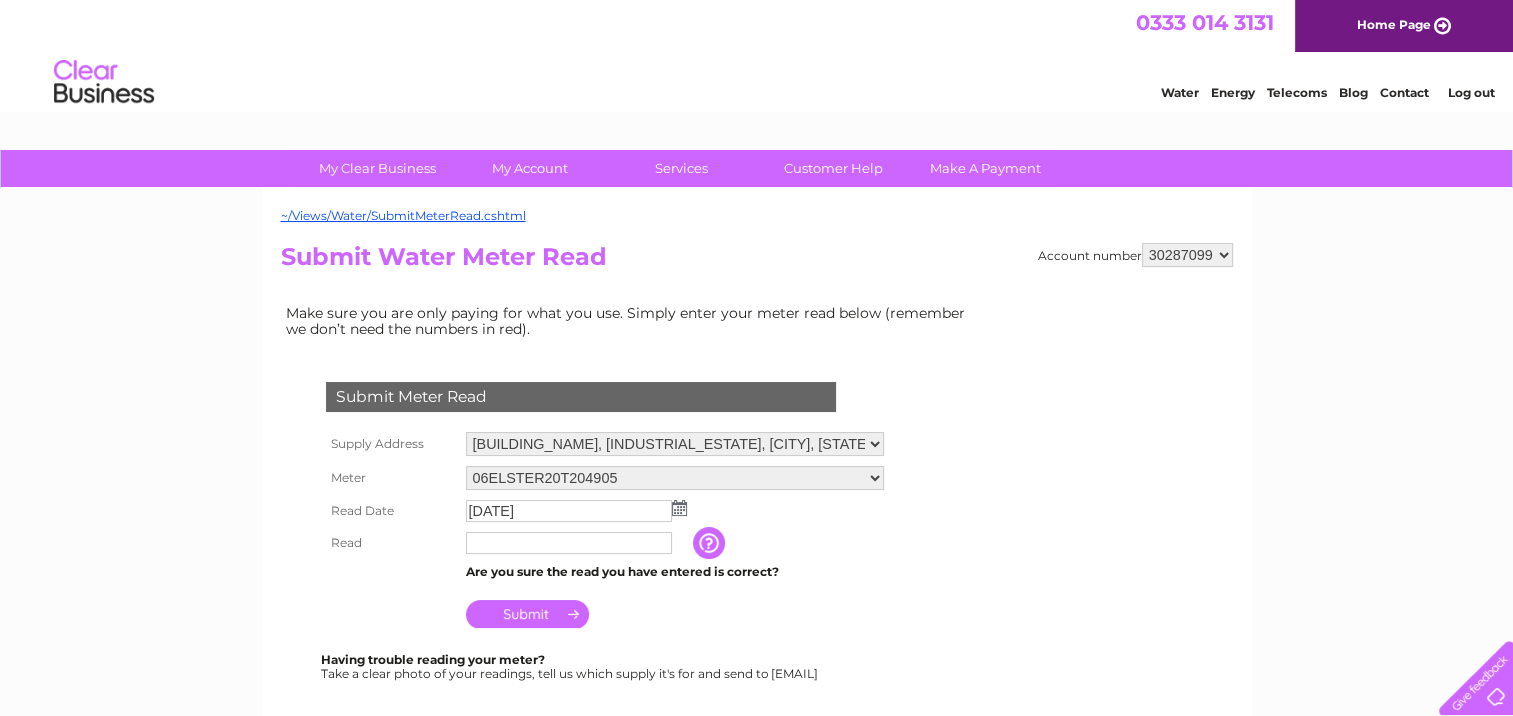 click at bounding box center (569, 543) 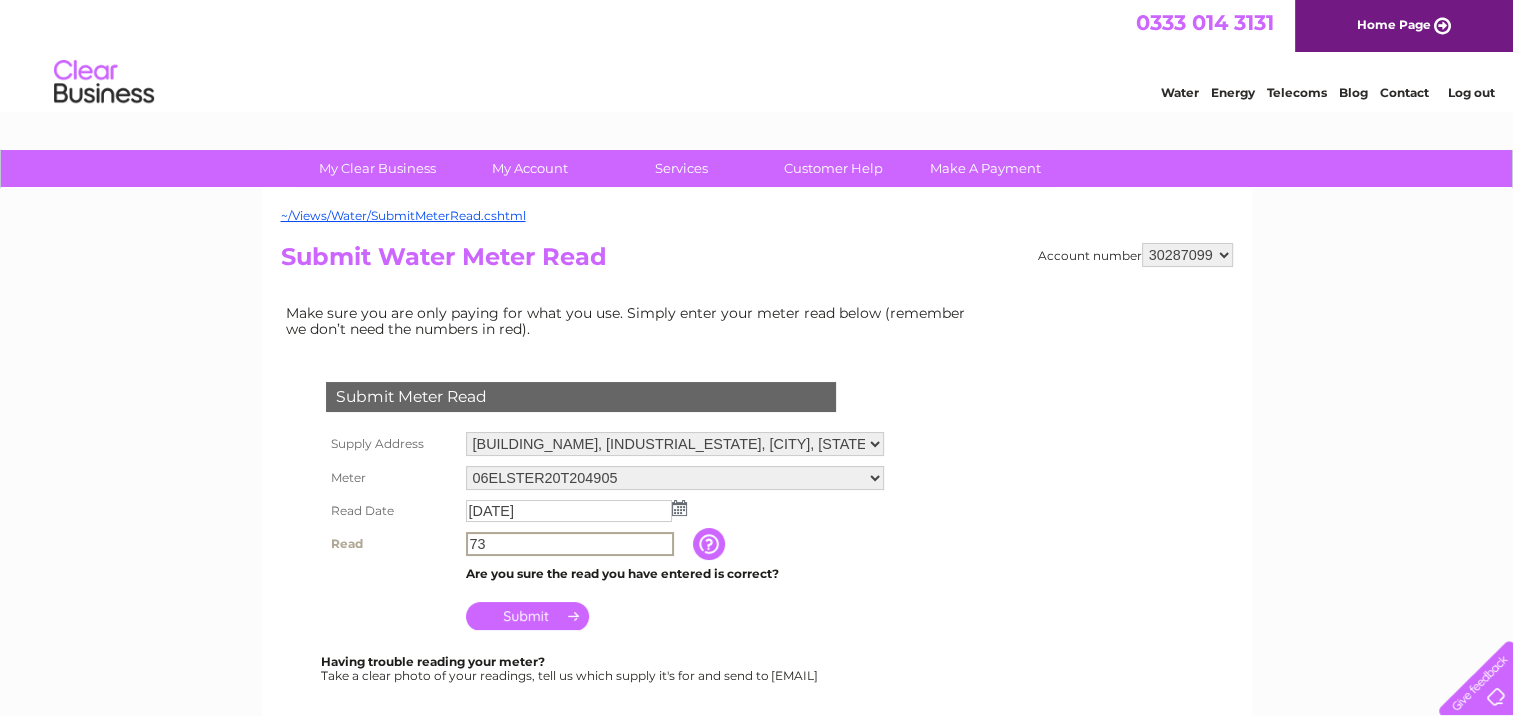 type on "73" 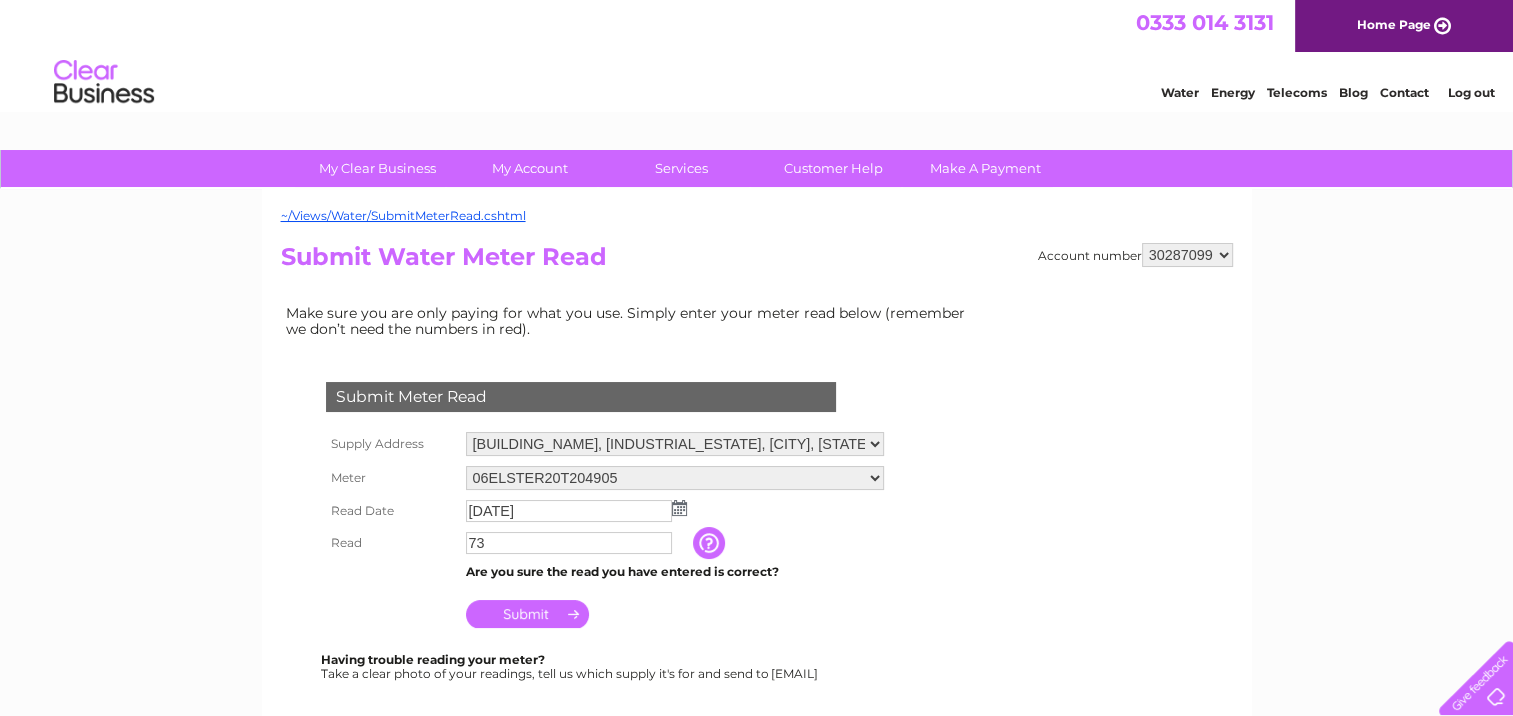 click on "Submit" at bounding box center (527, 614) 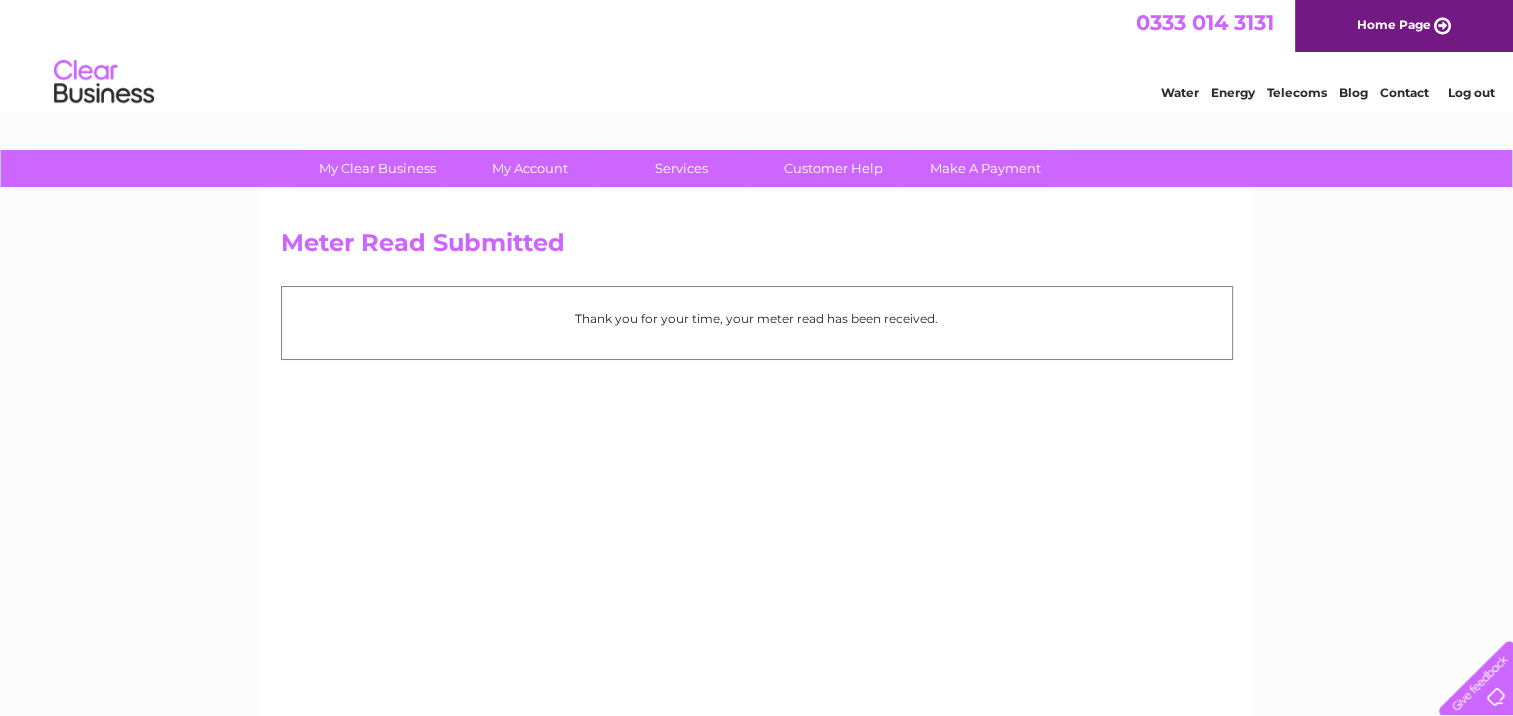scroll, scrollTop: 0, scrollLeft: 0, axis: both 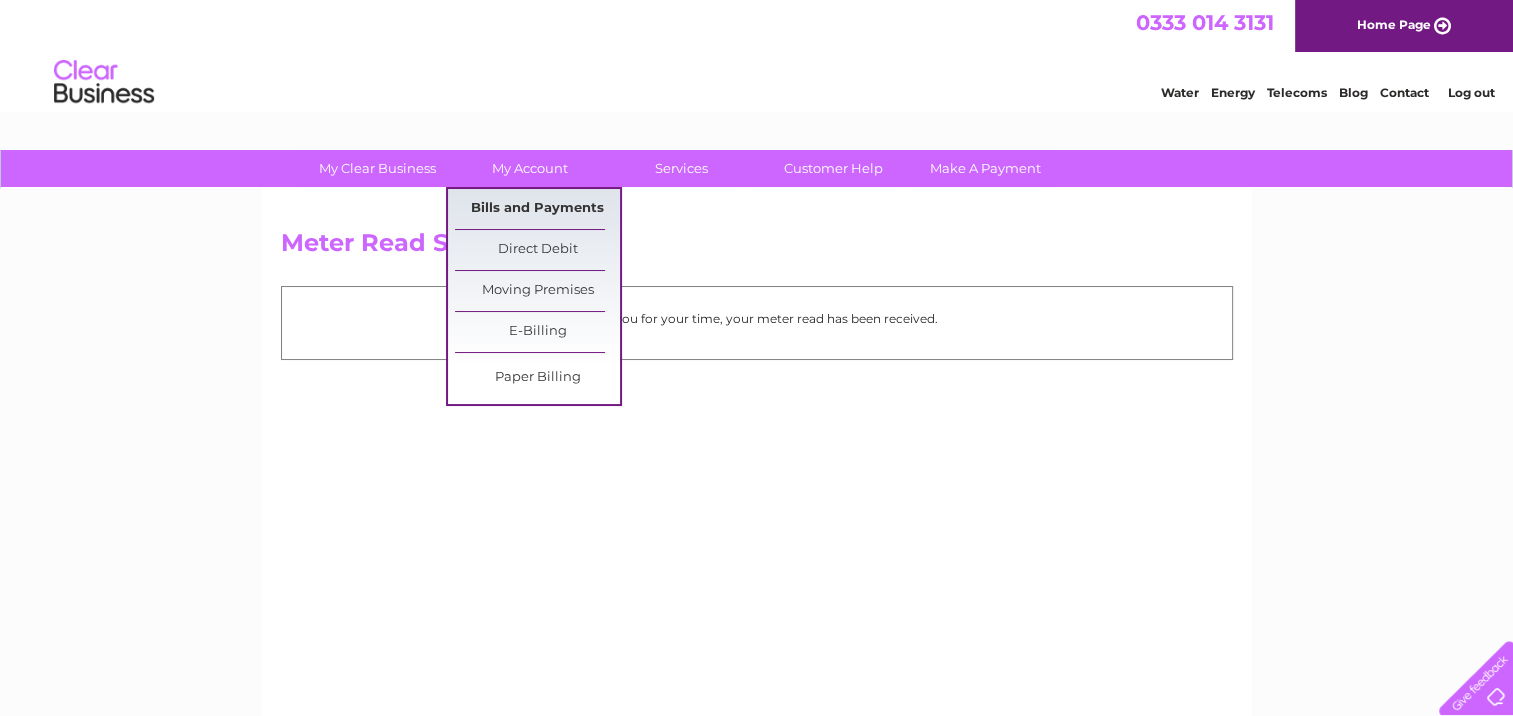 click on "Bills and Payments" at bounding box center (537, 209) 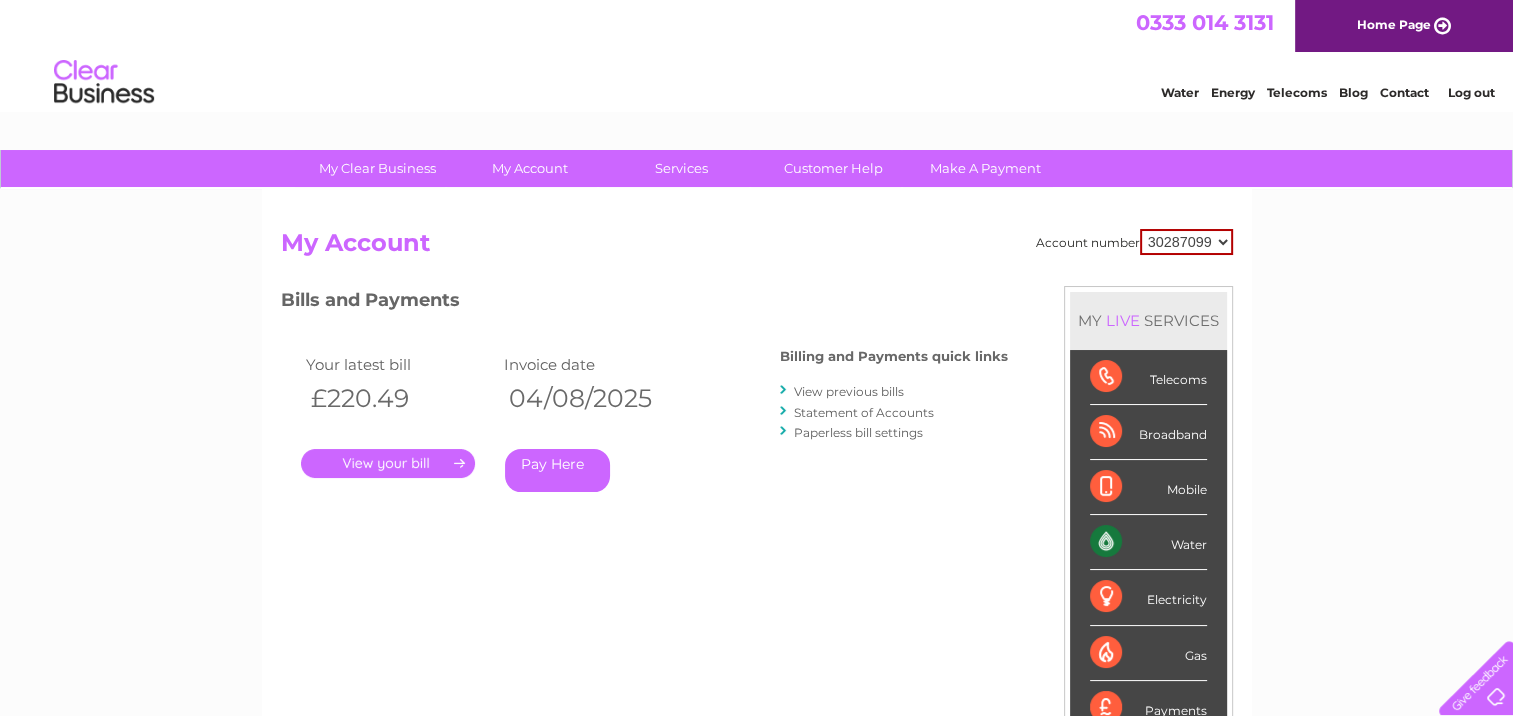 scroll, scrollTop: 0, scrollLeft: 0, axis: both 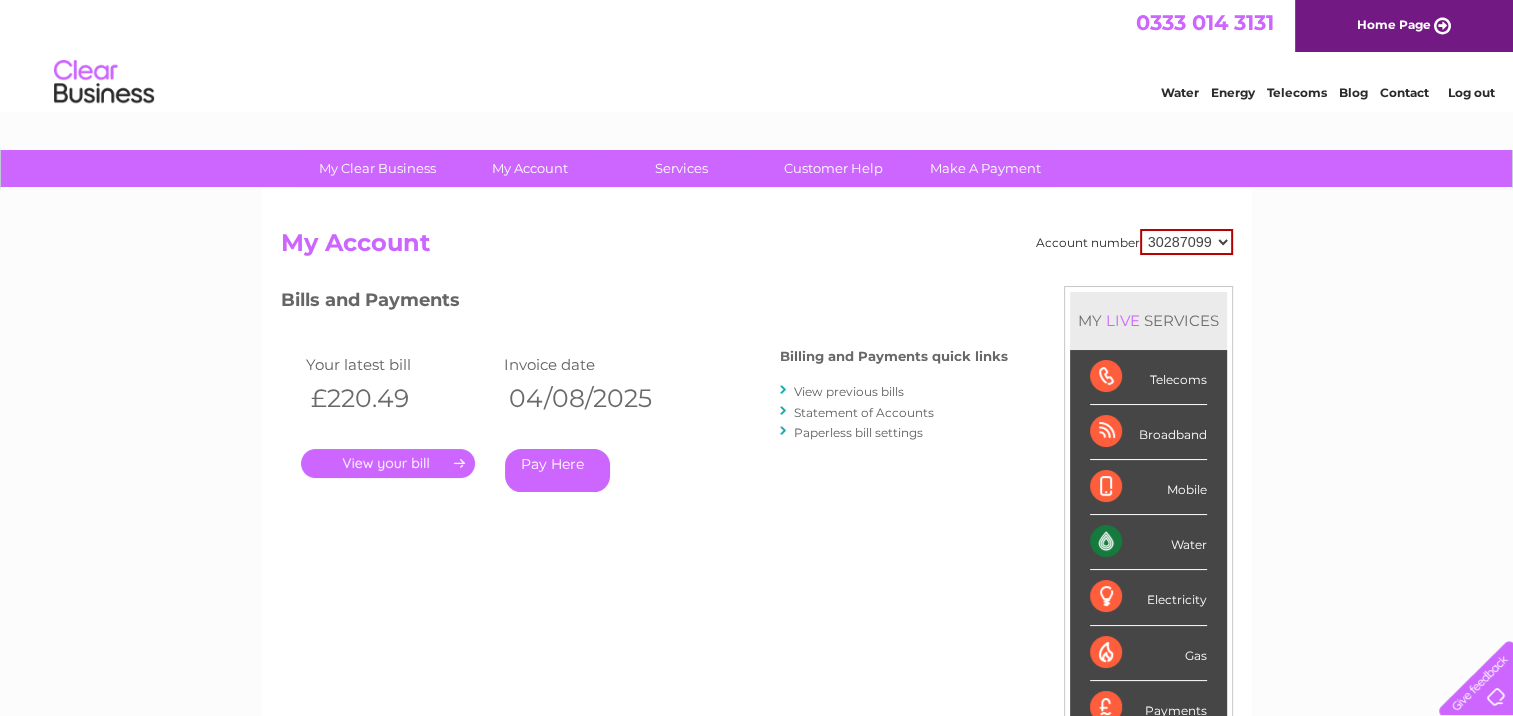 select on "30302677" 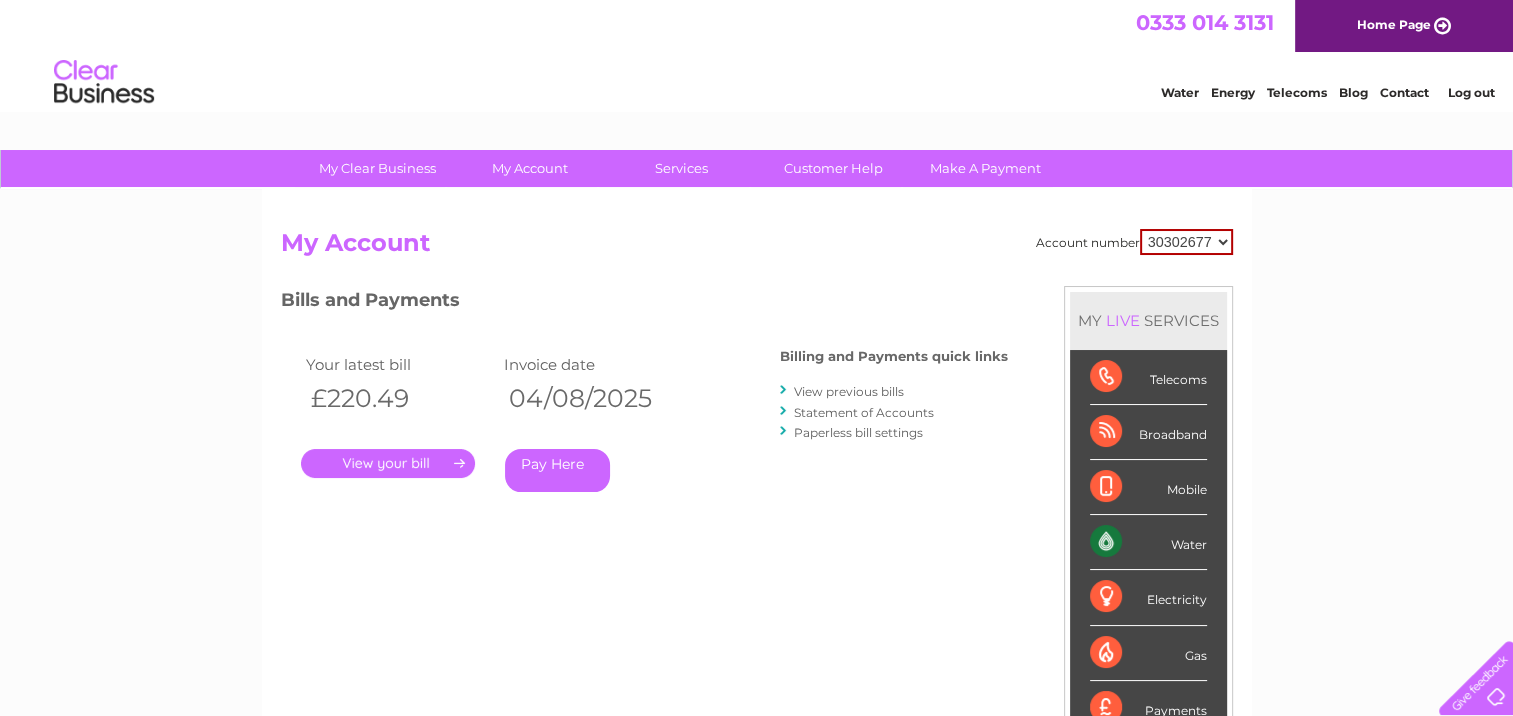click on "30287099
30302677
30302678" at bounding box center (1186, 242) 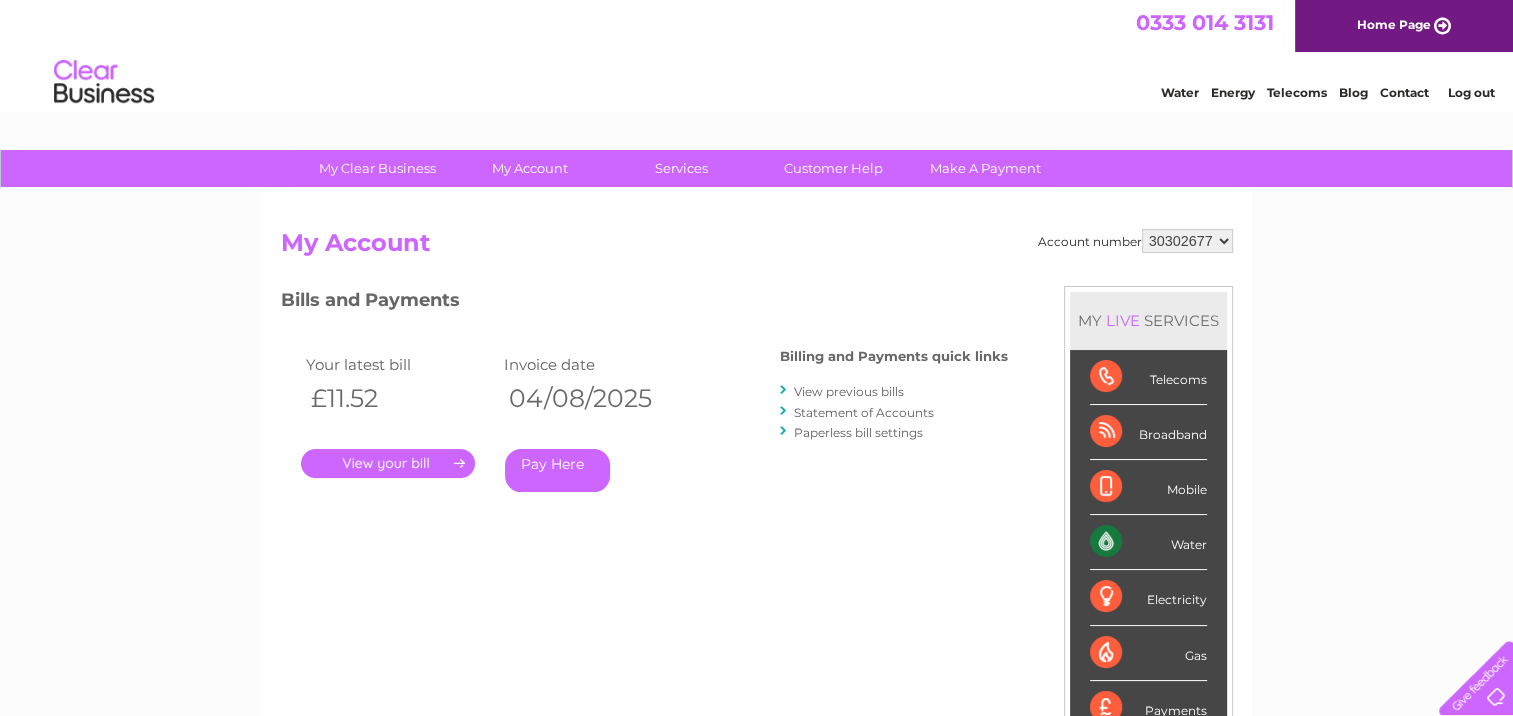 scroll, scrollTop: 0, scrollLeft: 0, axis: both 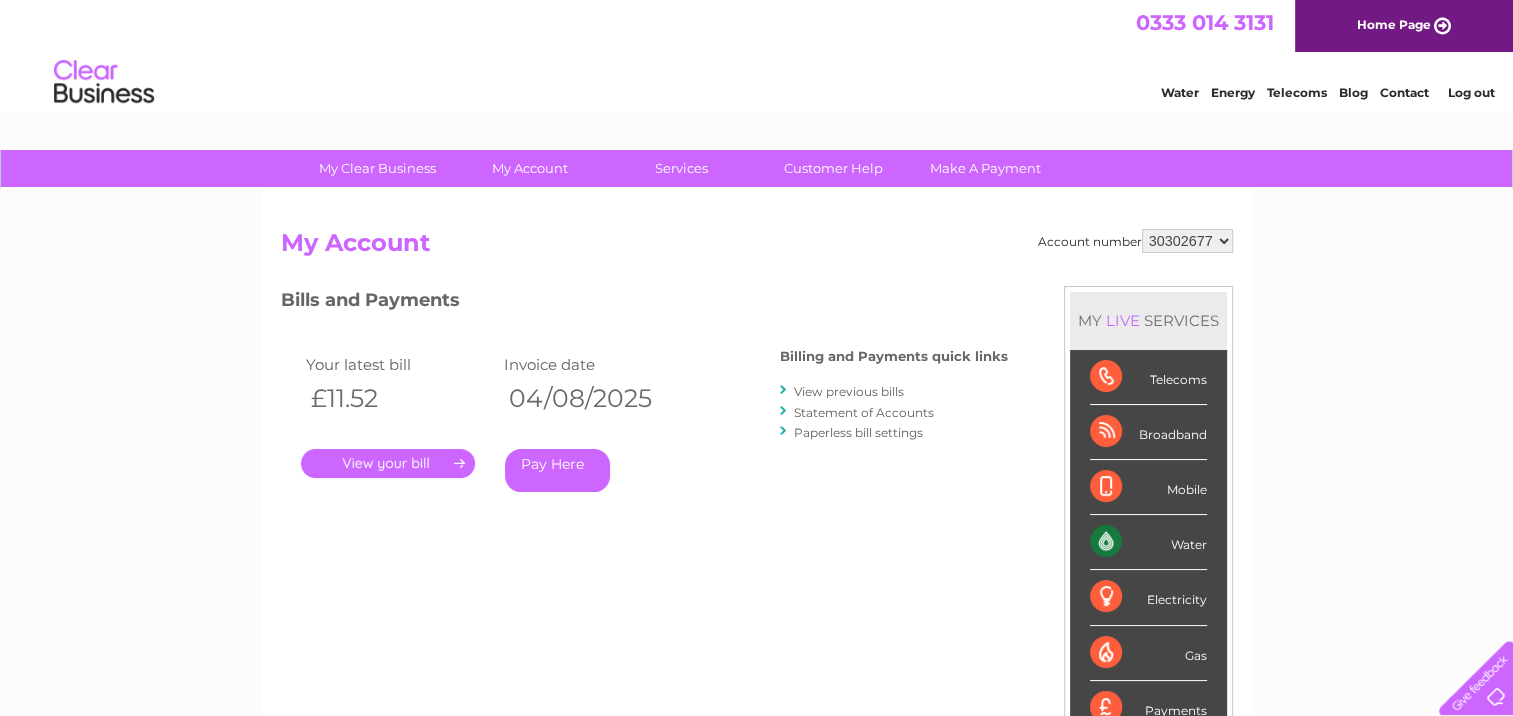 click on "." at bounding box center (388, 463) 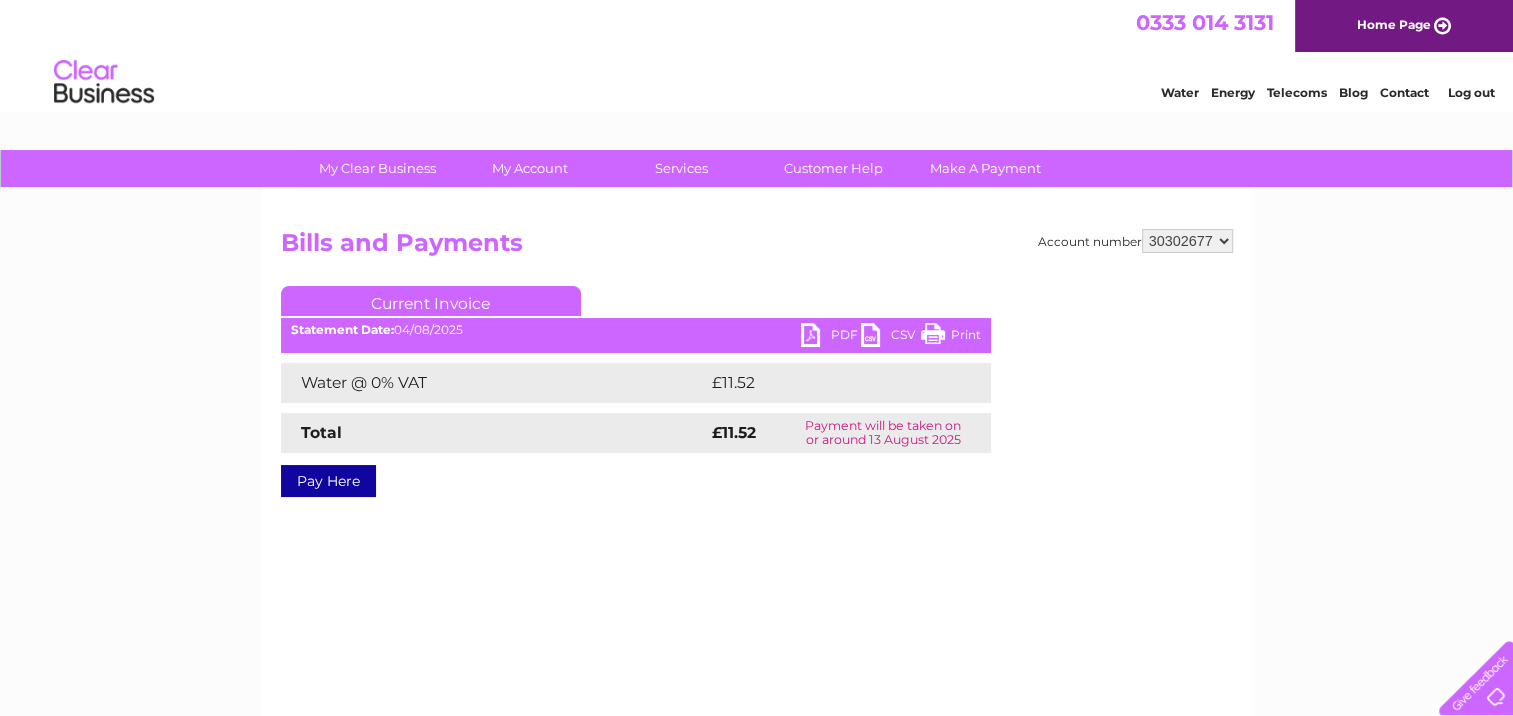 scroll, scrollTop: 0, scrollLeft: 0, axis: both 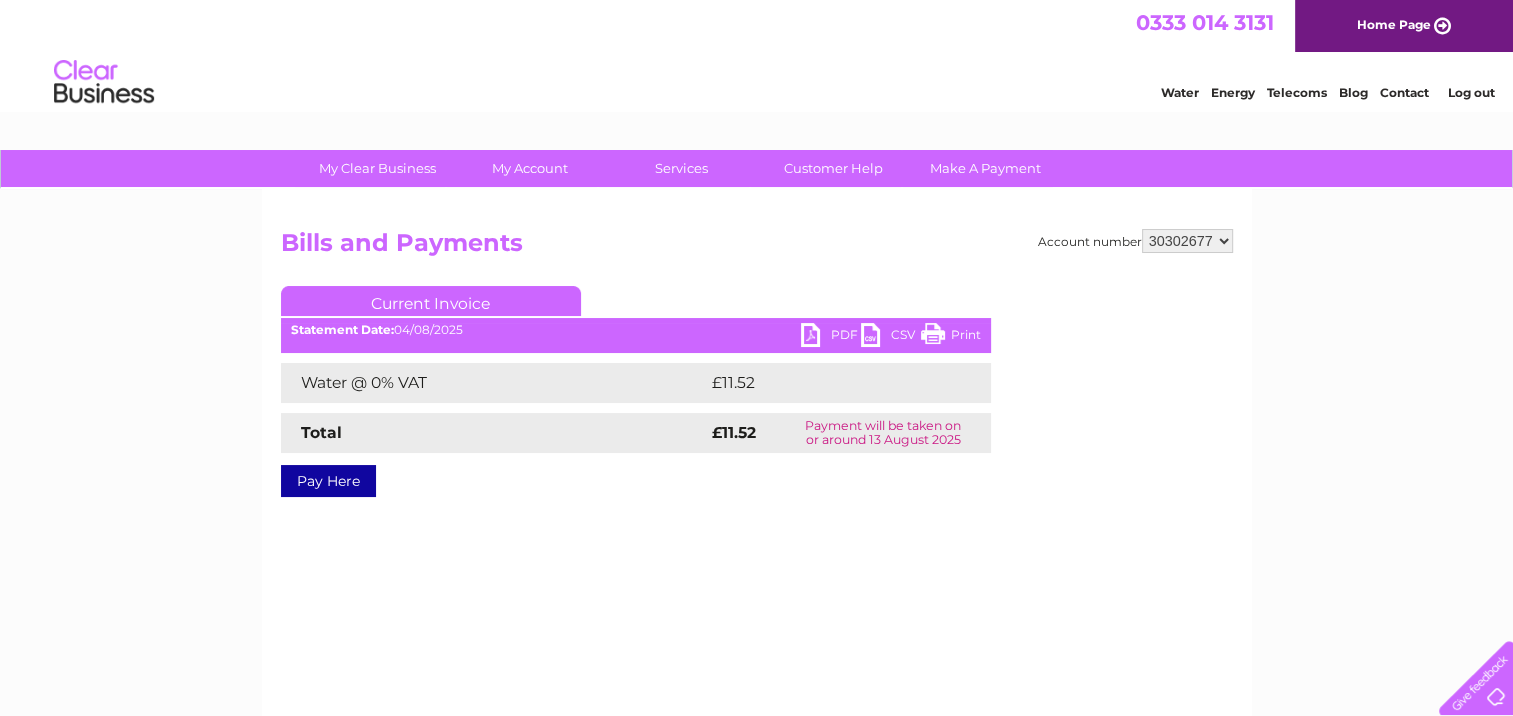 click on "PDF" at bounding box center (831, 337) 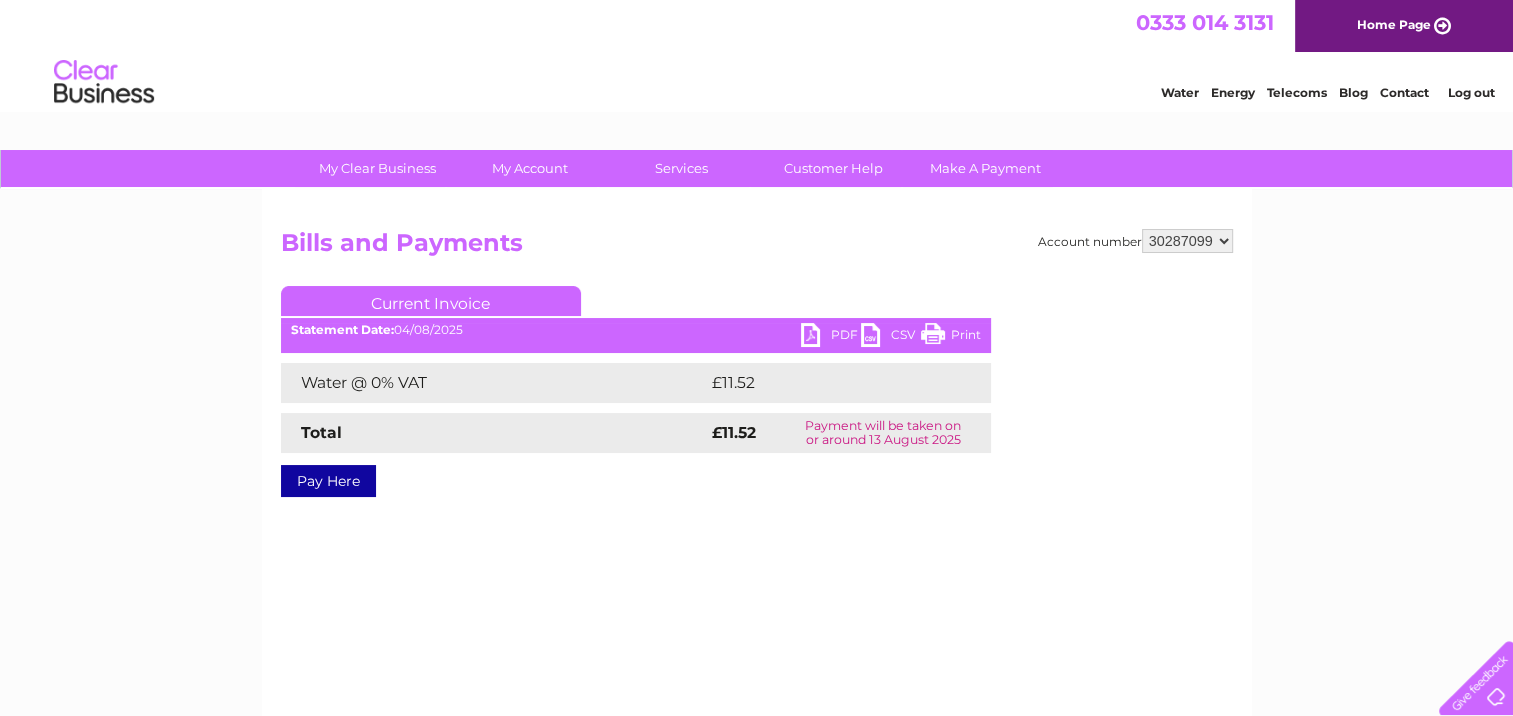 click on "30287099
30302677
30302678" at bounding box center [1187, 241] 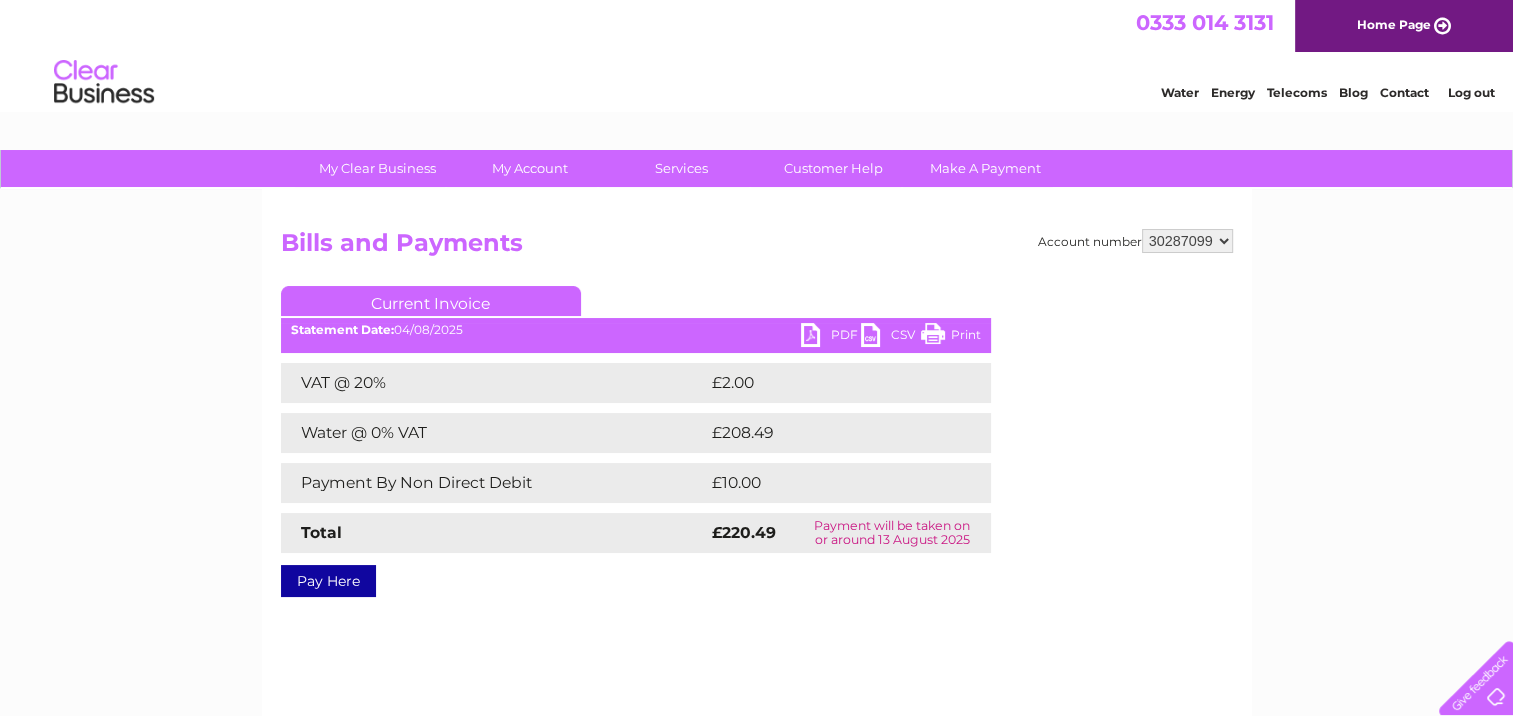 scroll, scrollTop: 100, scrollLeft: 0, axis: vertical 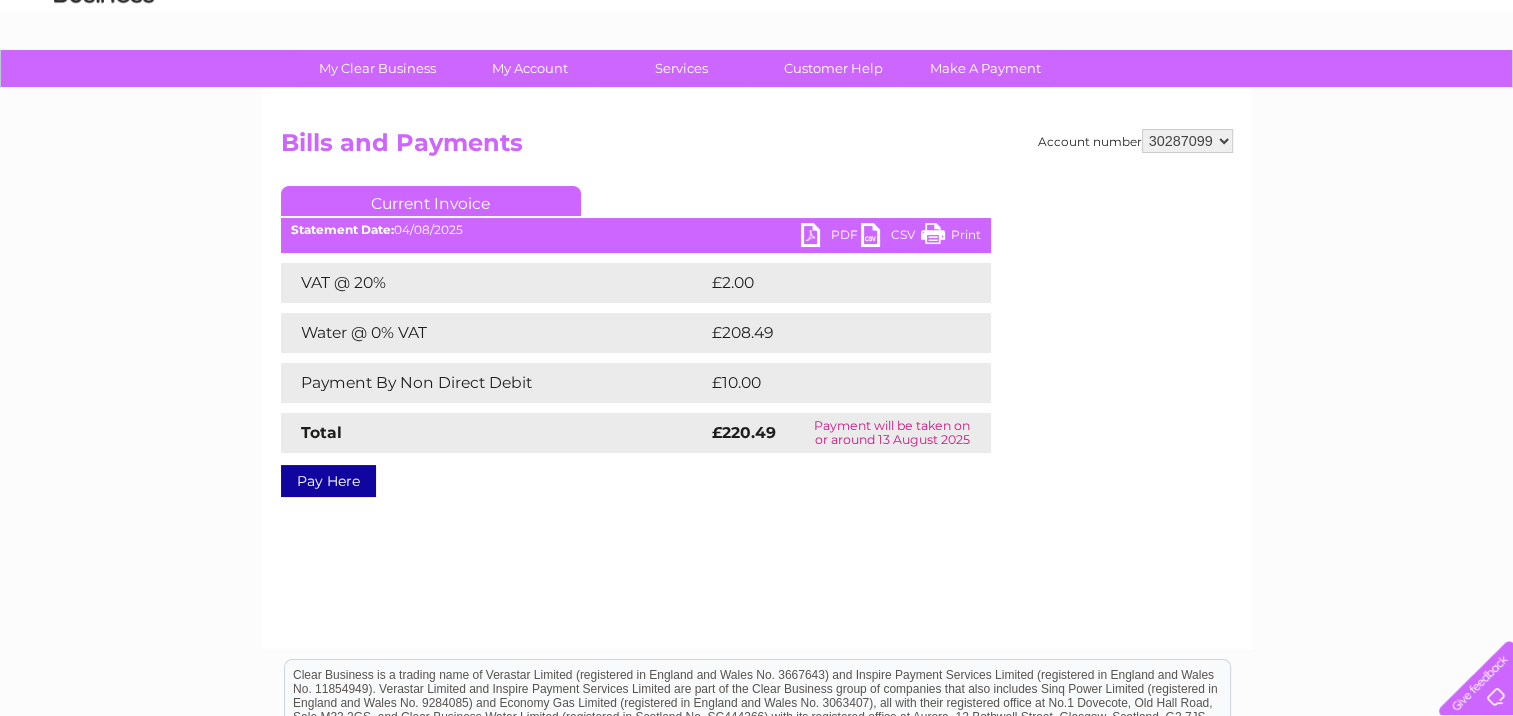 click on "PDF" at bounding box center [831, 237] 